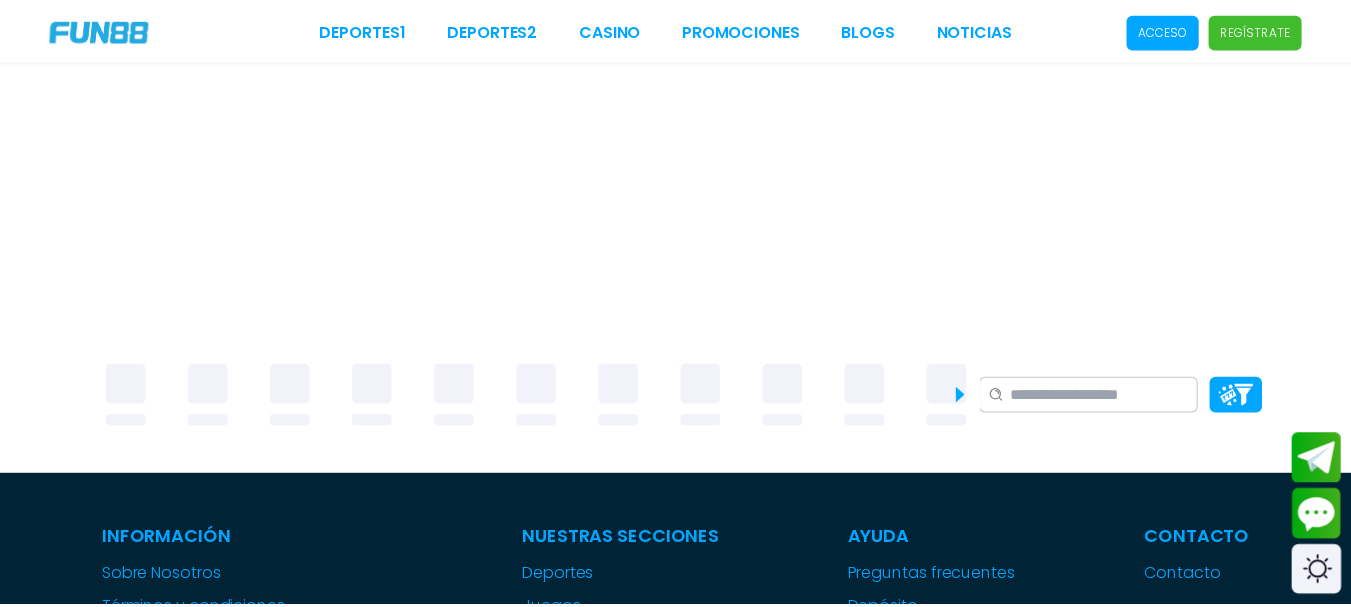 scroll, scrollTop: 0, scrollLeft: 0, axis: both 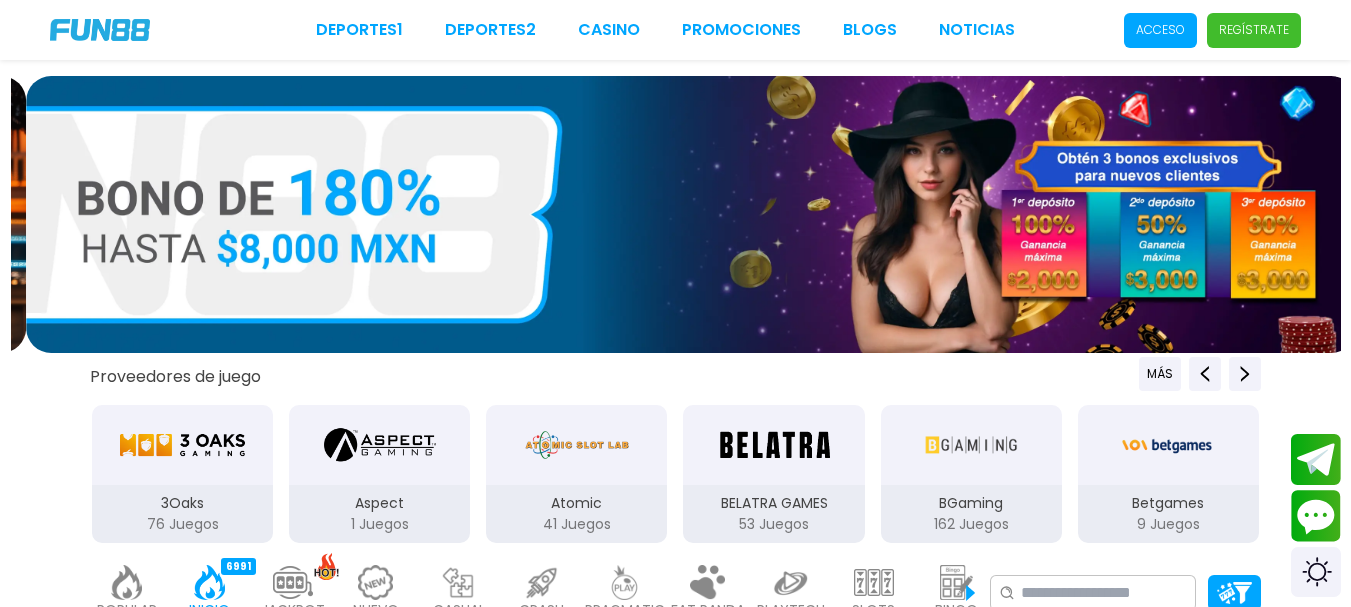 click on "Acceso" at bounding box center [1160, 30] 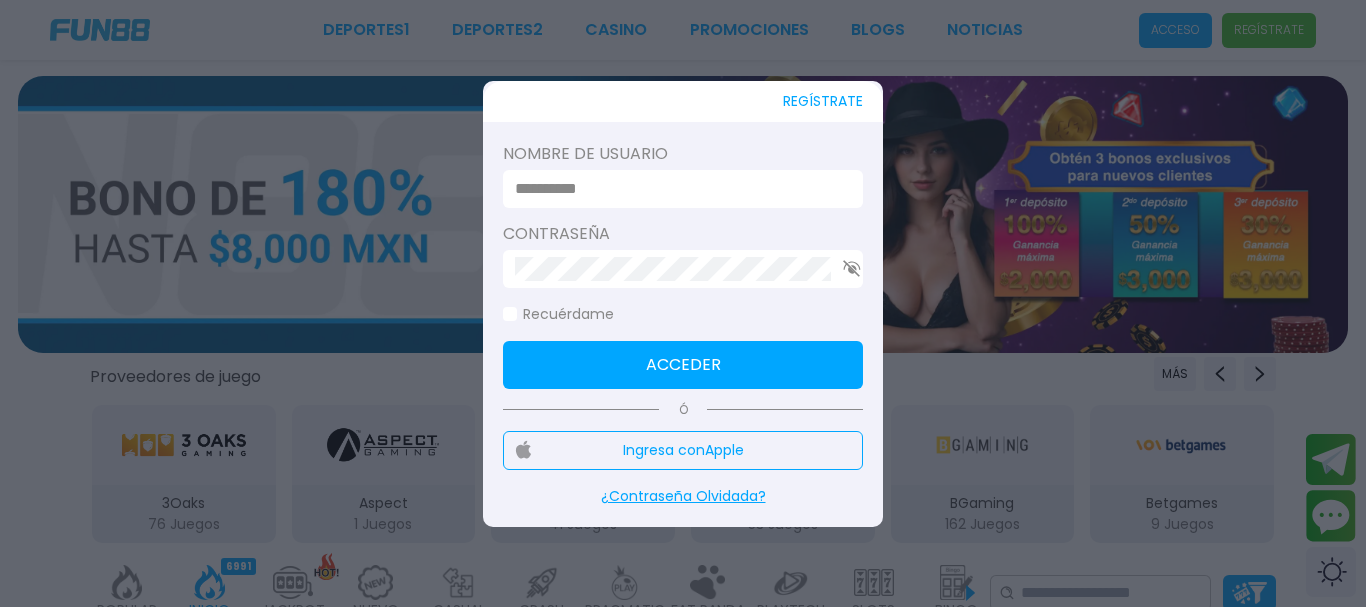 type on "**********" 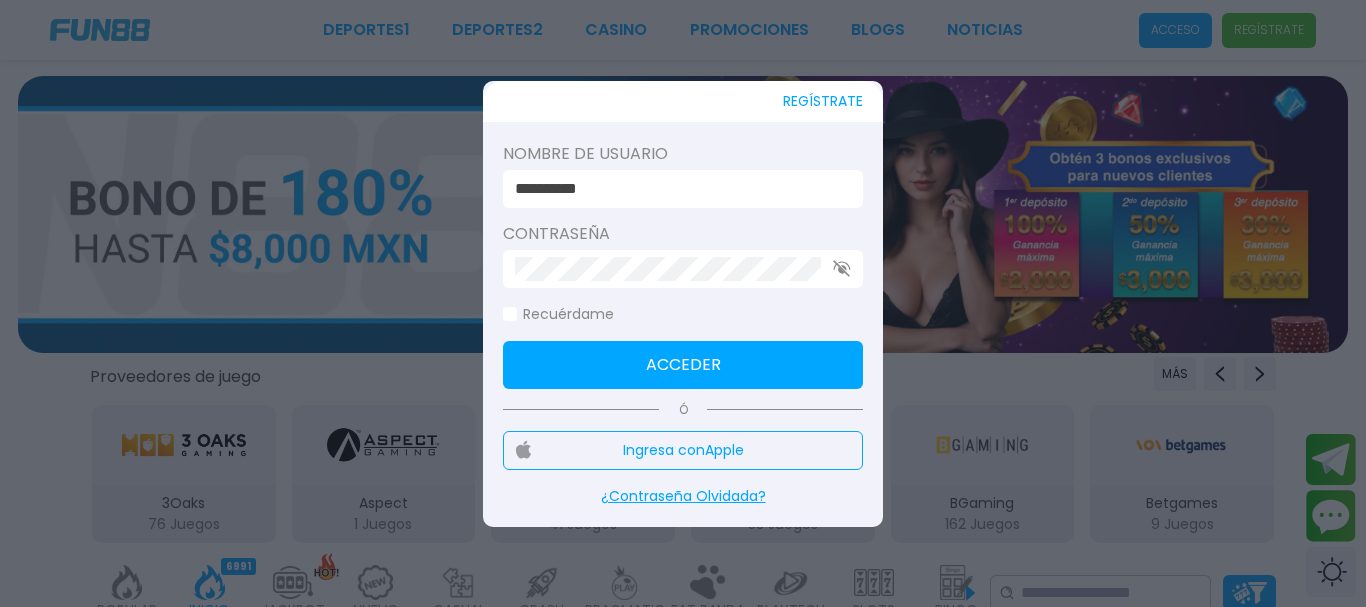 click on "Acceder" at bounding box center (683, 365) 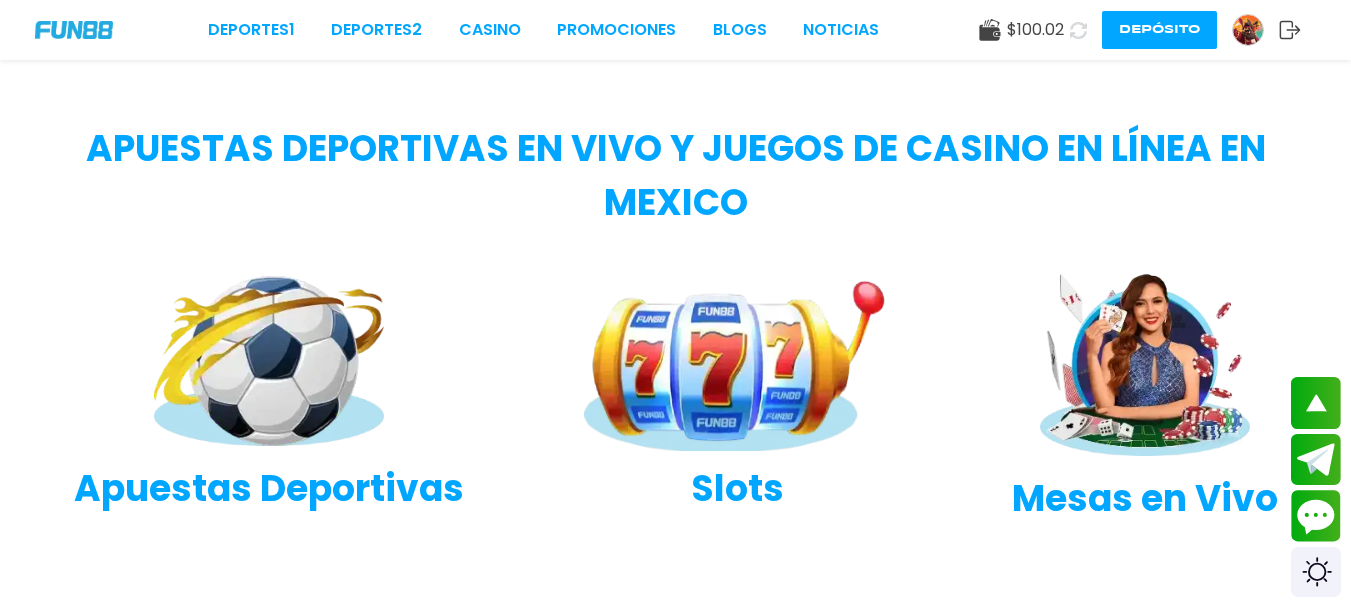 scroll, scrollTop: 900, scrollLeft: 0, axis: vertical 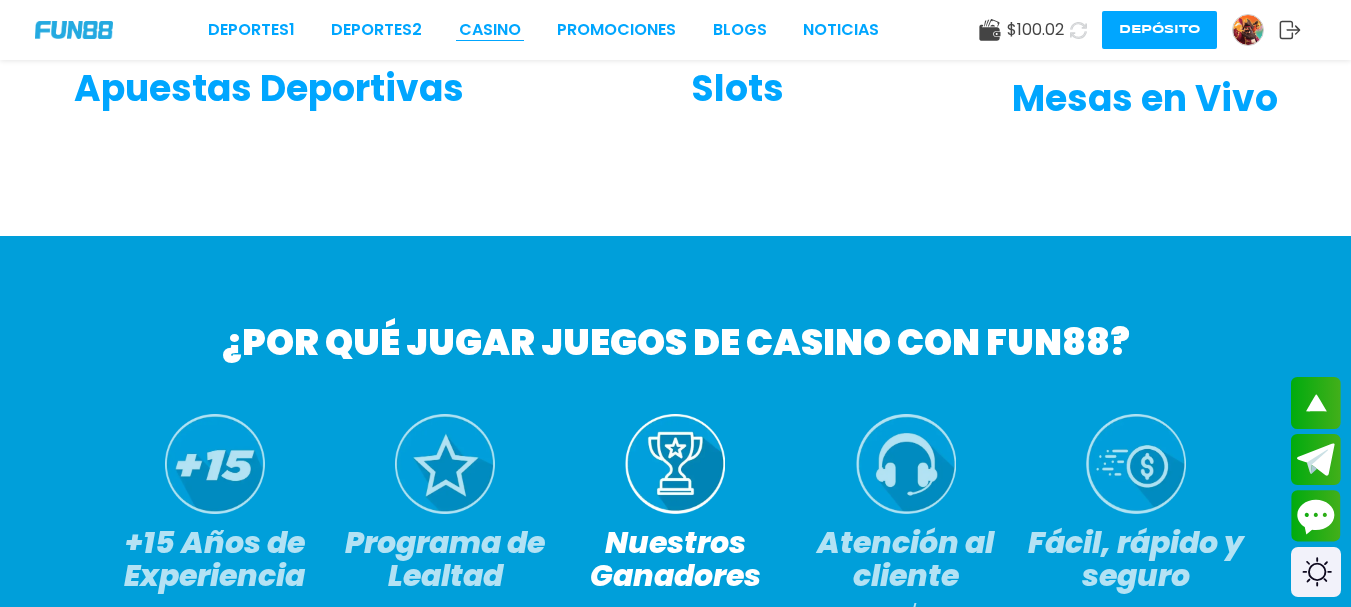 click on "Deportes  1 Deportes  2 CASINO Promociones BLOGS NOTICIAS" at bounding box center (543, 30) 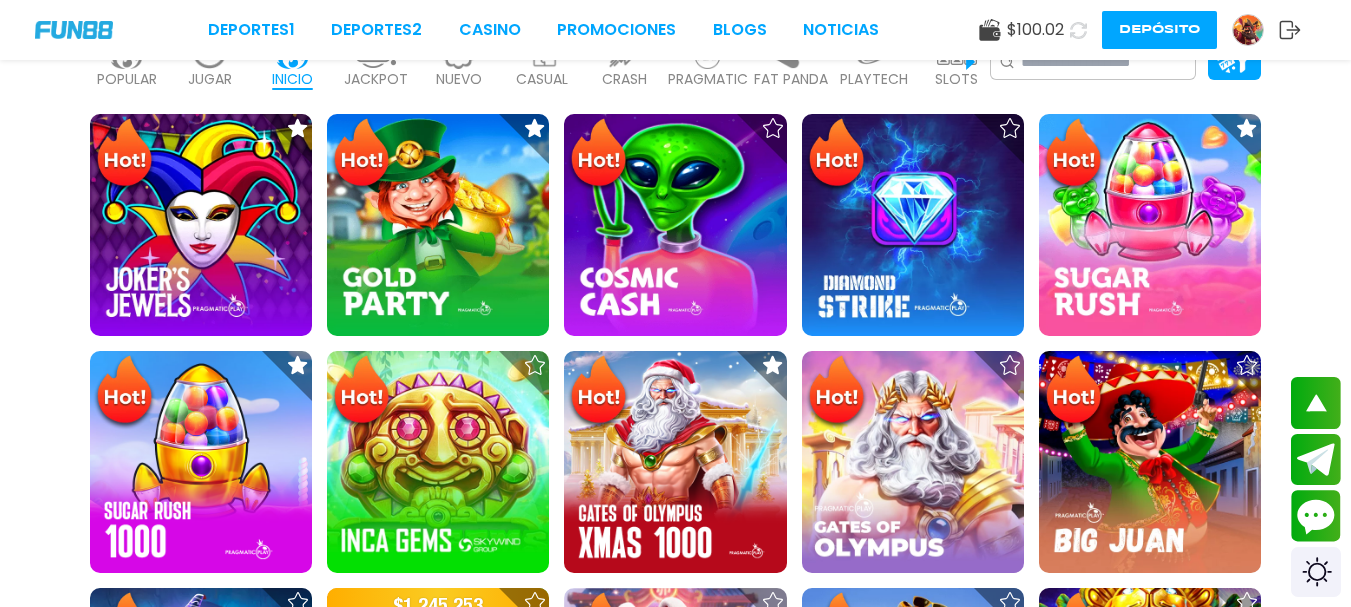scroll, scrollTop: 600, scrollLeft: 0, axis: vertical 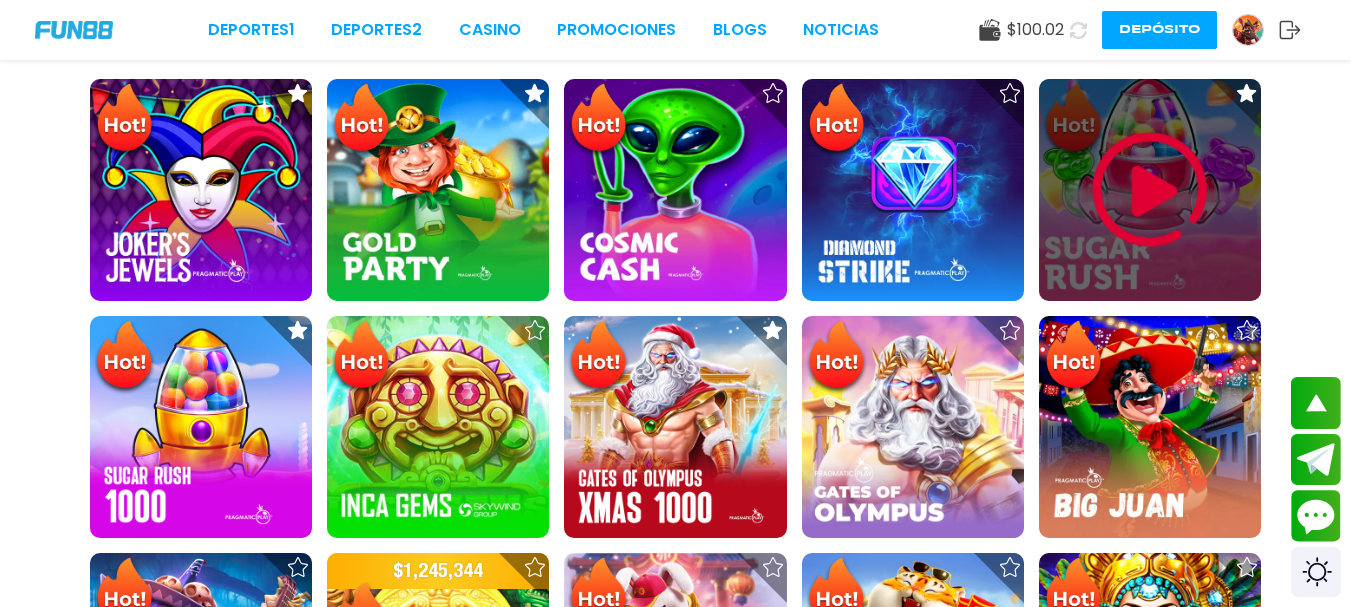 click at bounding box center (1150, 190) 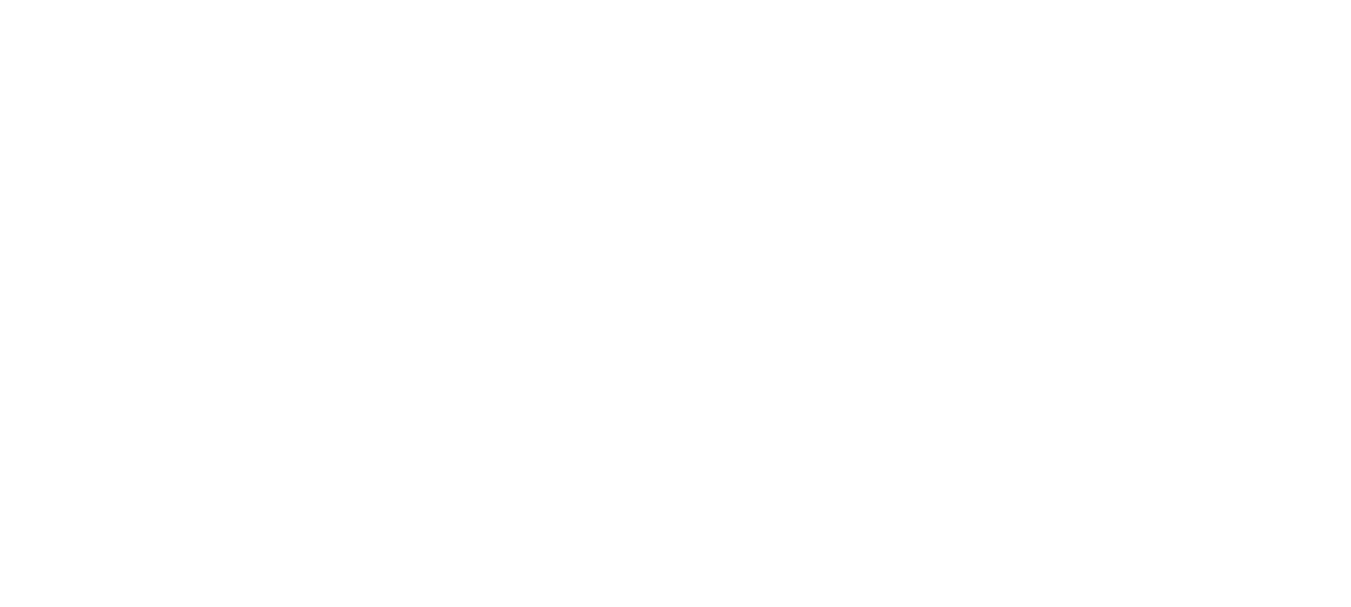 scroll, scrollTop: 0, scrollLeft: 0, axis: both 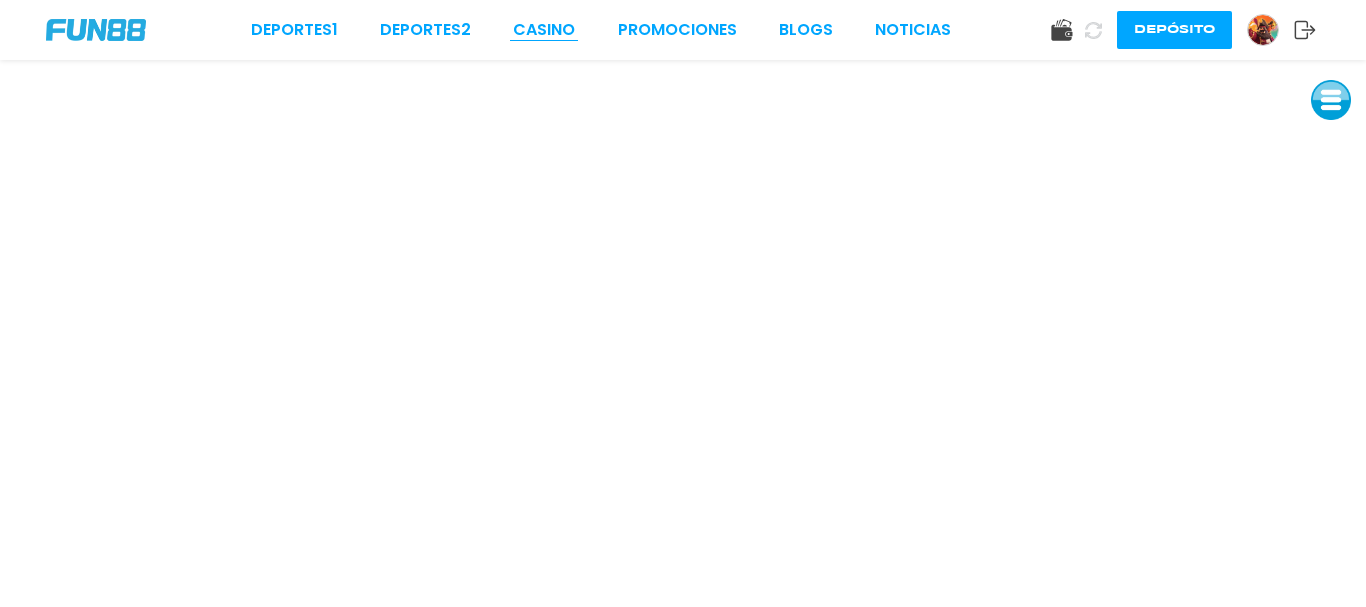click on "CASINO" at bounding box center [544, 30] 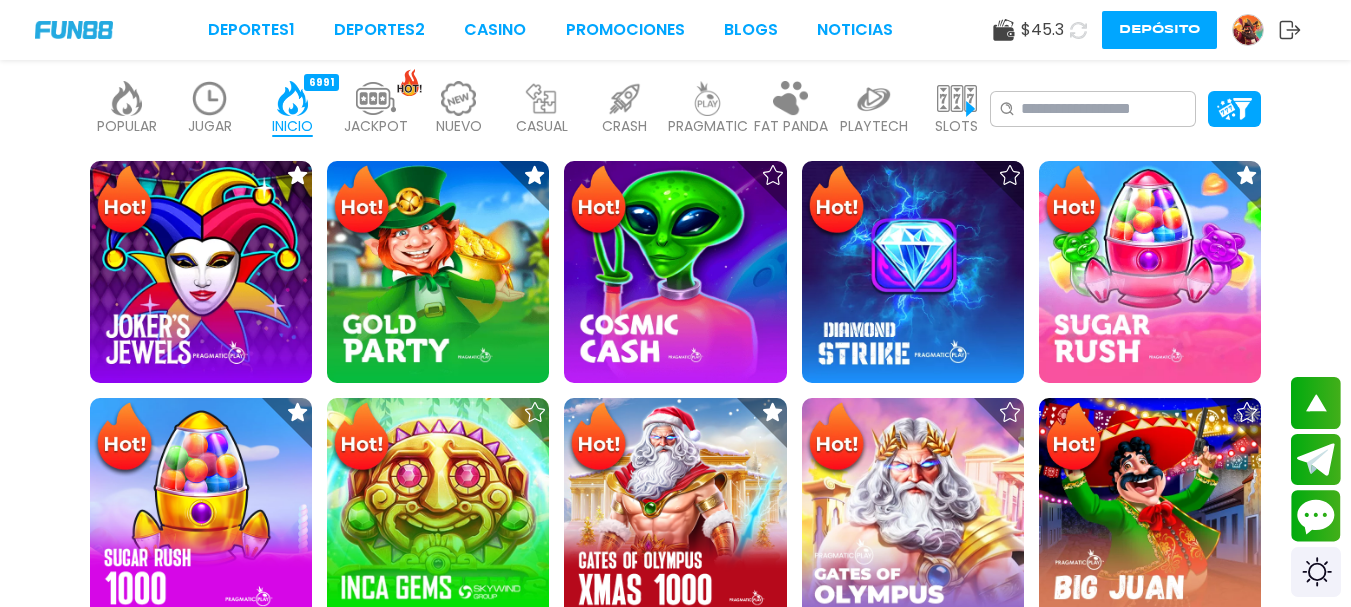 scroll, scrollTop: 500, scrollLeft: 0, axis: vertical 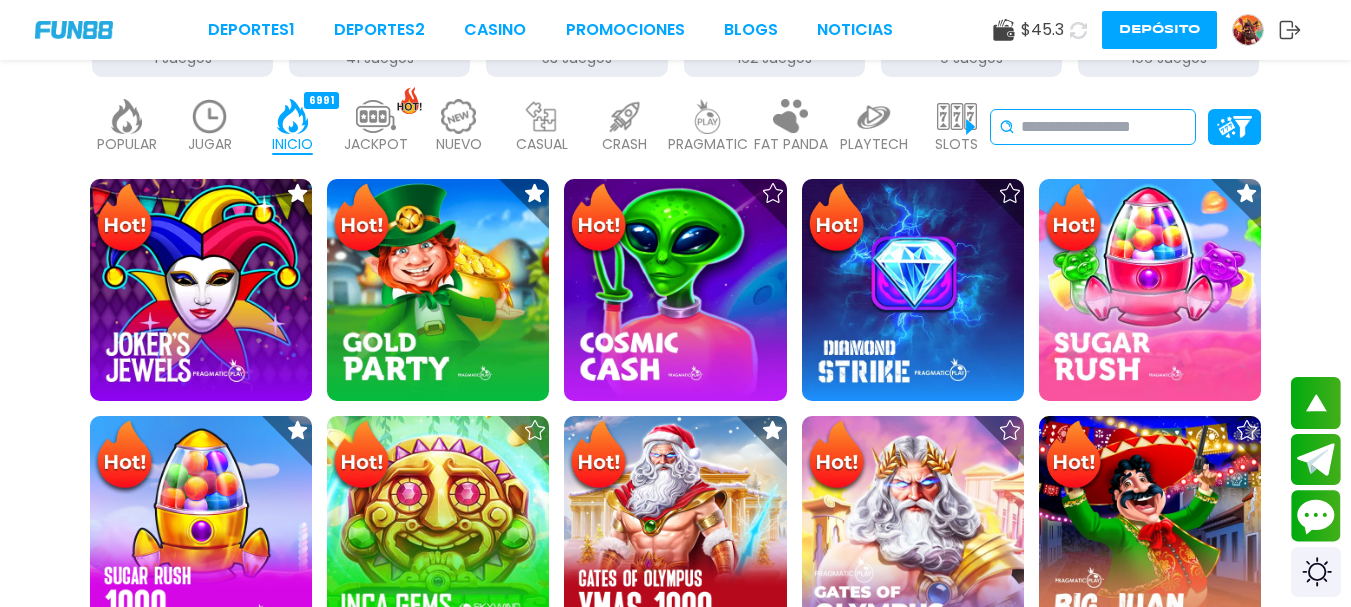 click on "No se ha encontrado ningún juego." at bounding box center (1093, 127) 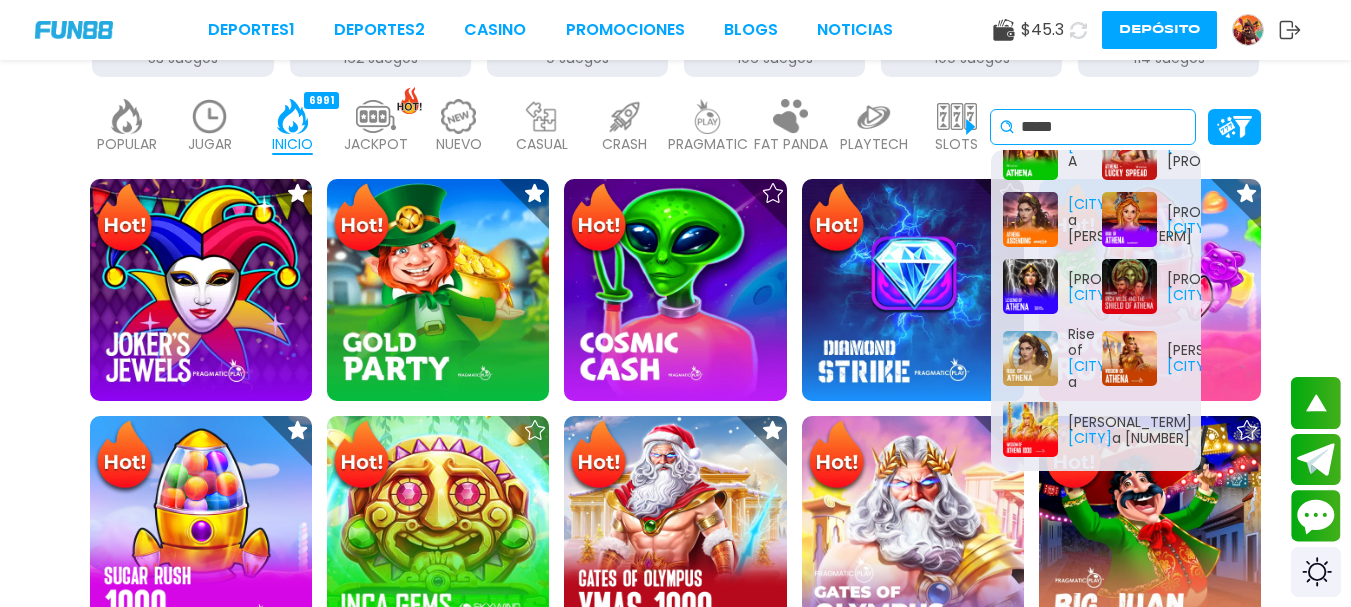 scroll, scrollTop: 138, scrollLeft: 0, axis: vertical 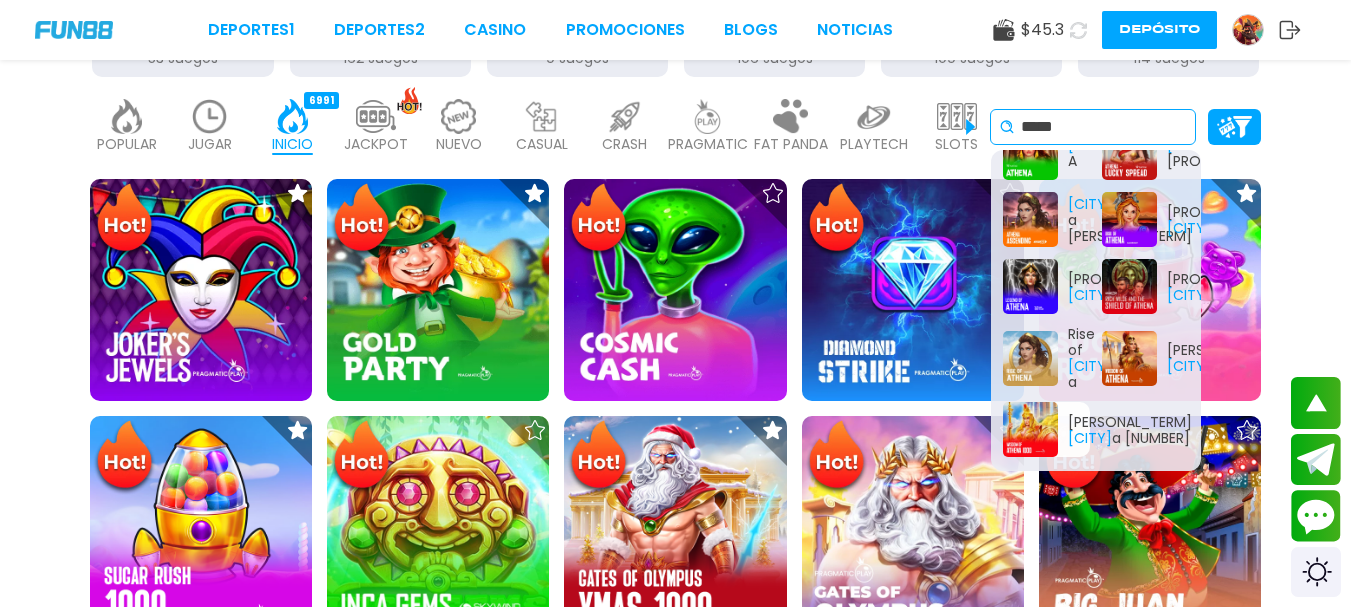 type on "*****" 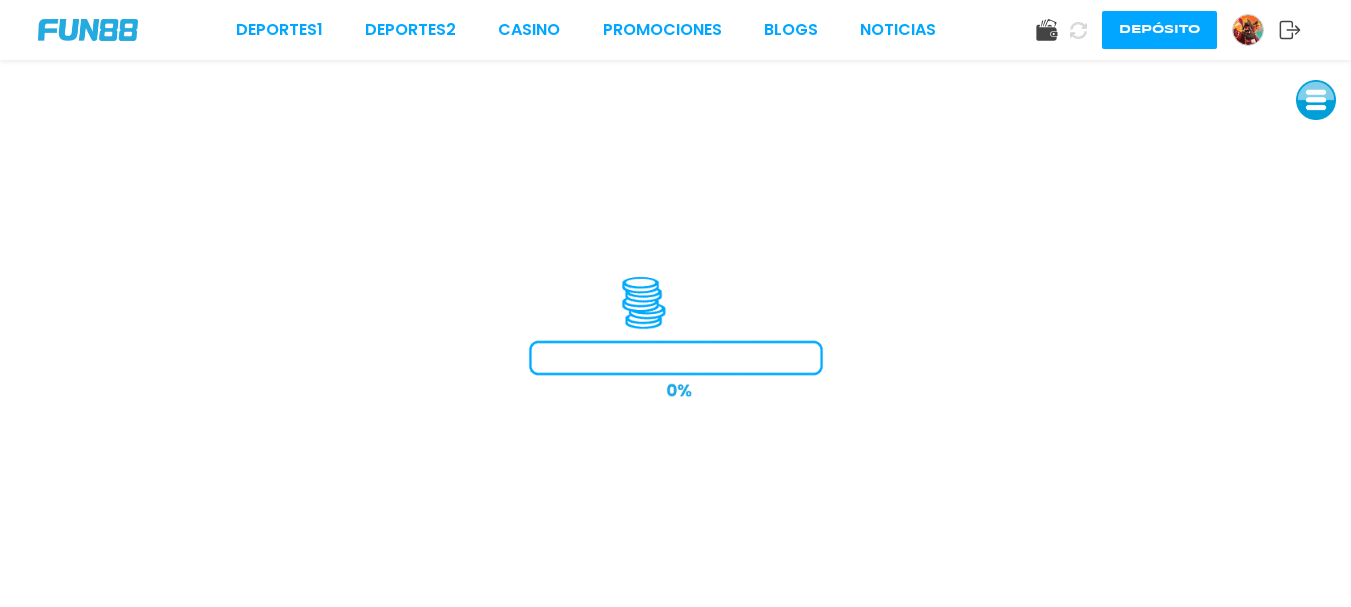 scroll, scrollTop: 0, scrollLeft: 0, axis: both 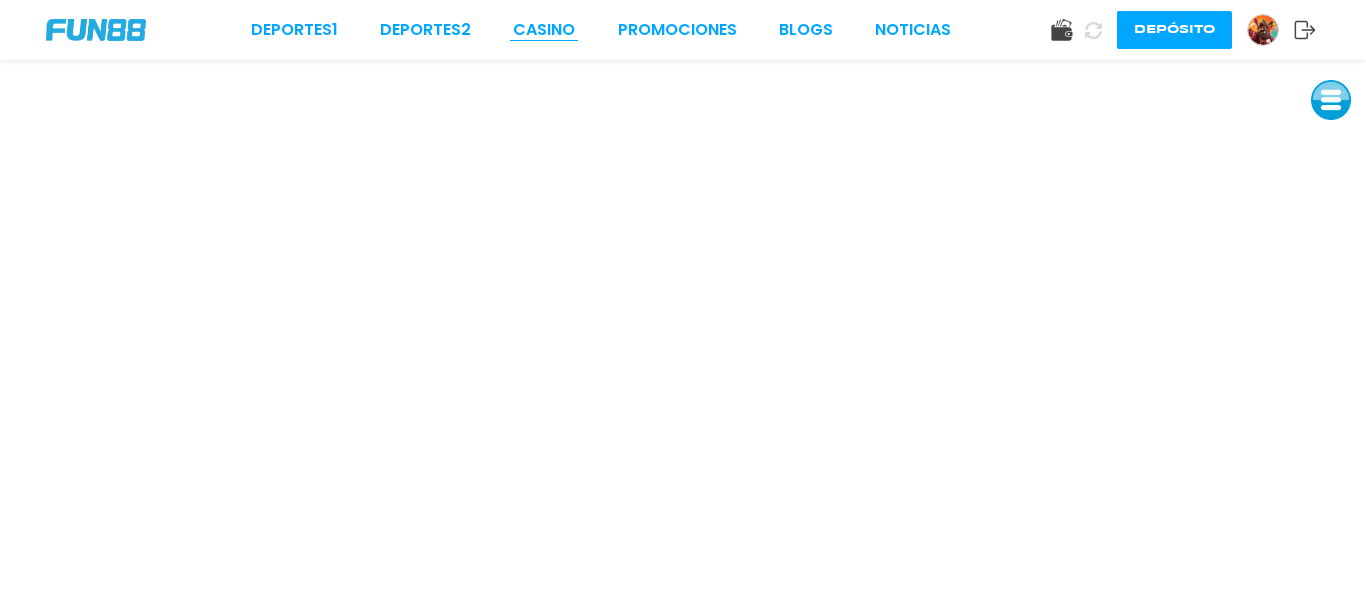 click on "CASINO" at bounding box center (544, 30) 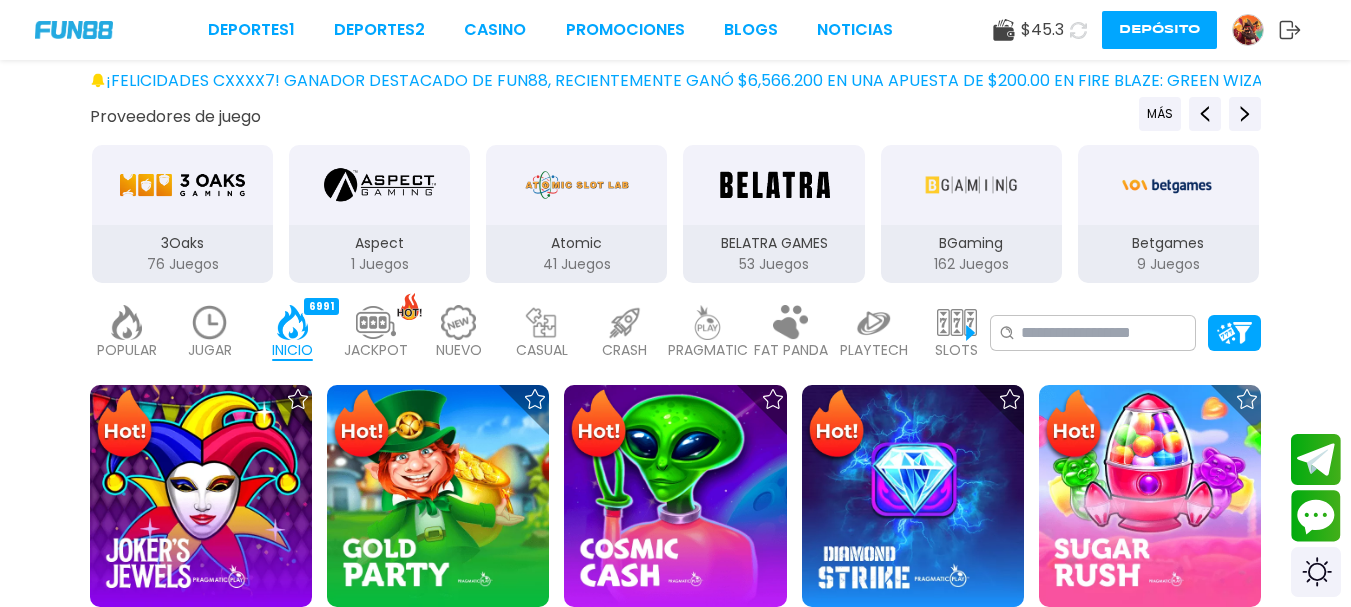 scroll, scrollTop: 300, scrollLeft: 0, axis: vertical 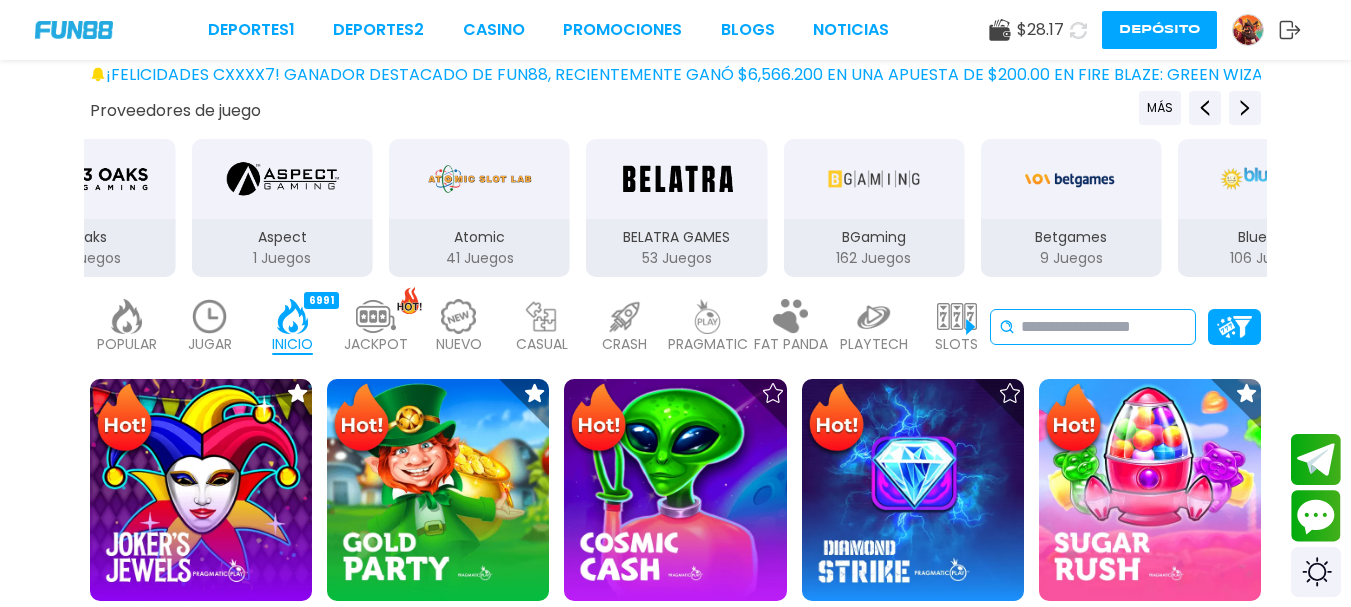 click at bounding box center [1104, 327] 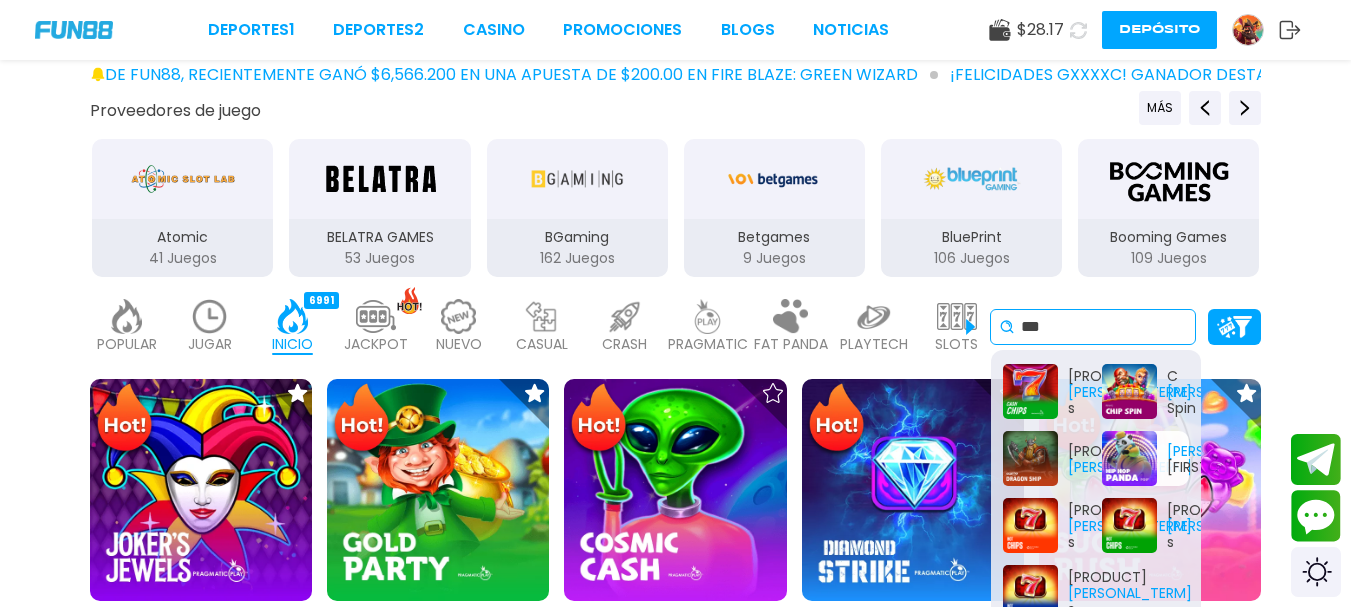 type on "***" 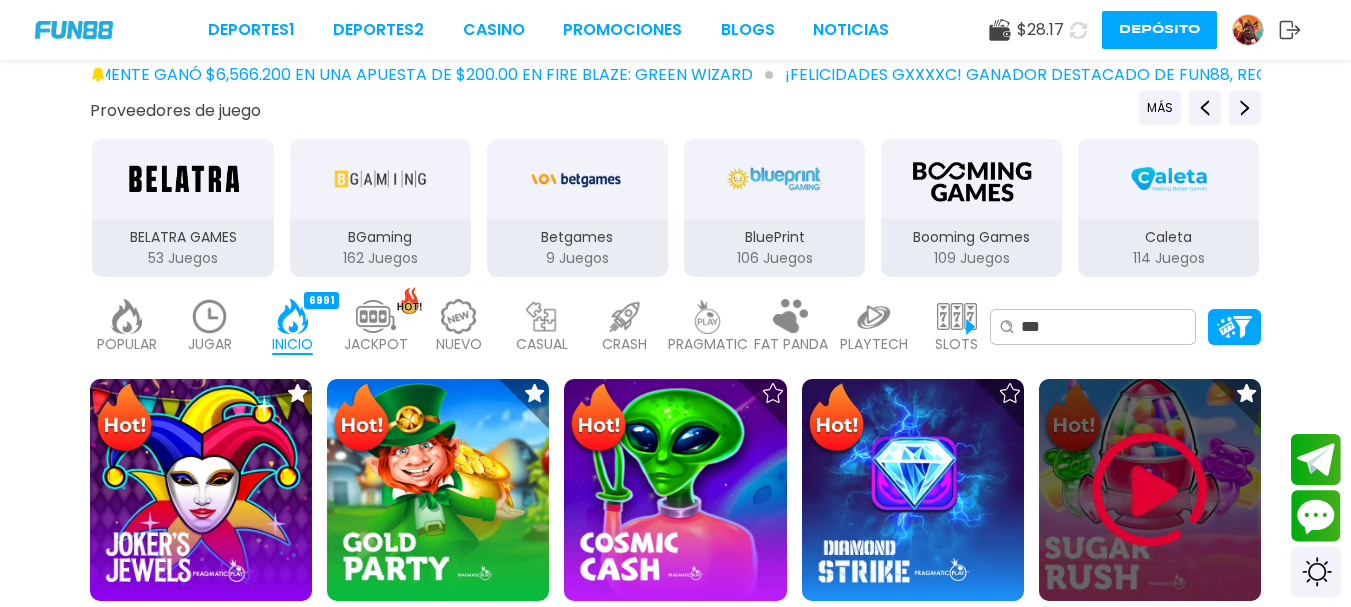 scroll, scrollTop: 0, scrollLeft: 0, axis: both 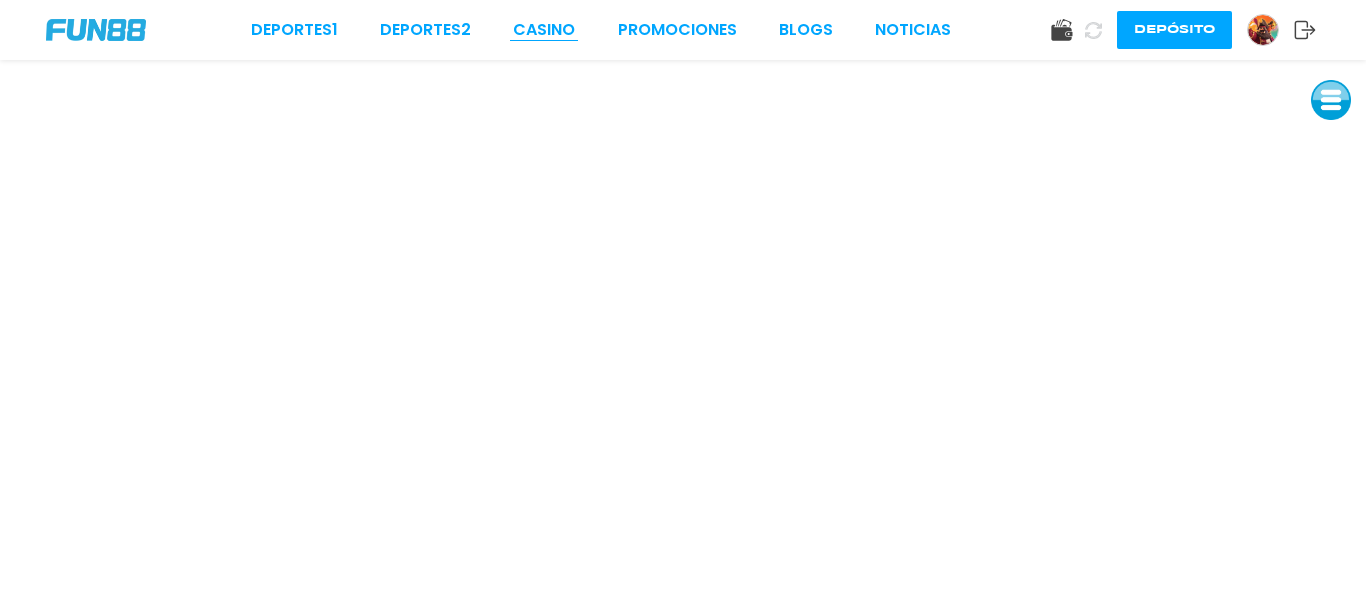 click on "CASINO" at bounding box center [544, 30] 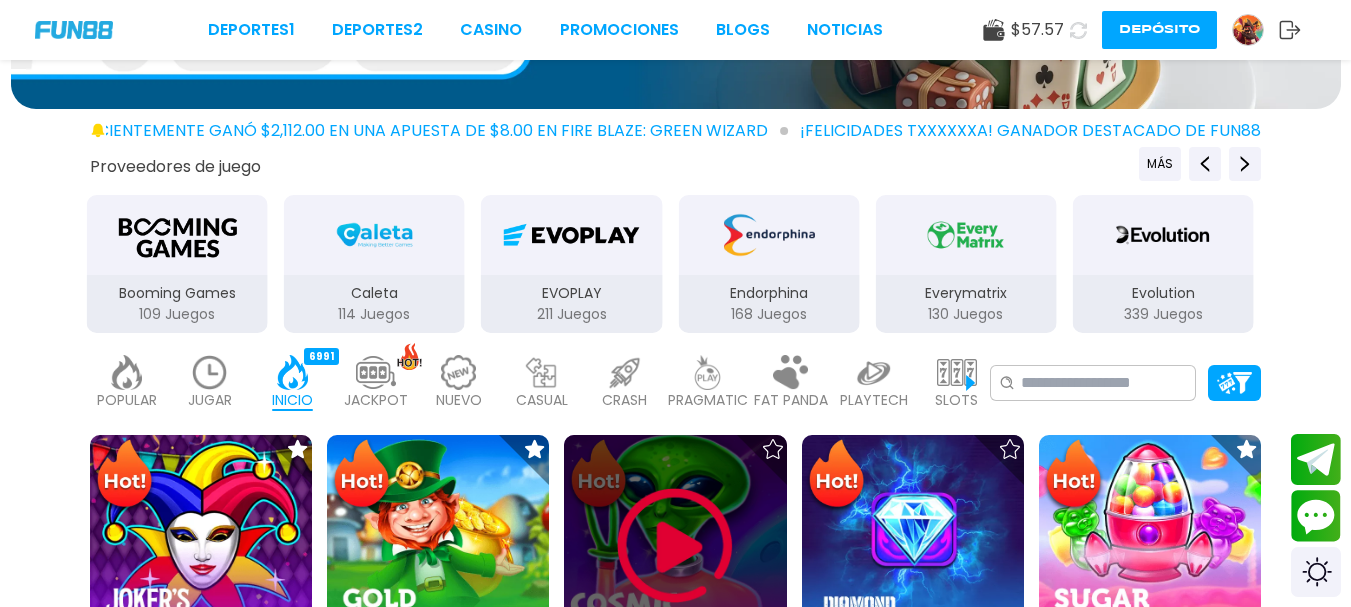 scroll, scrollTop: 300, scrollLeft: 0, axis: vertical 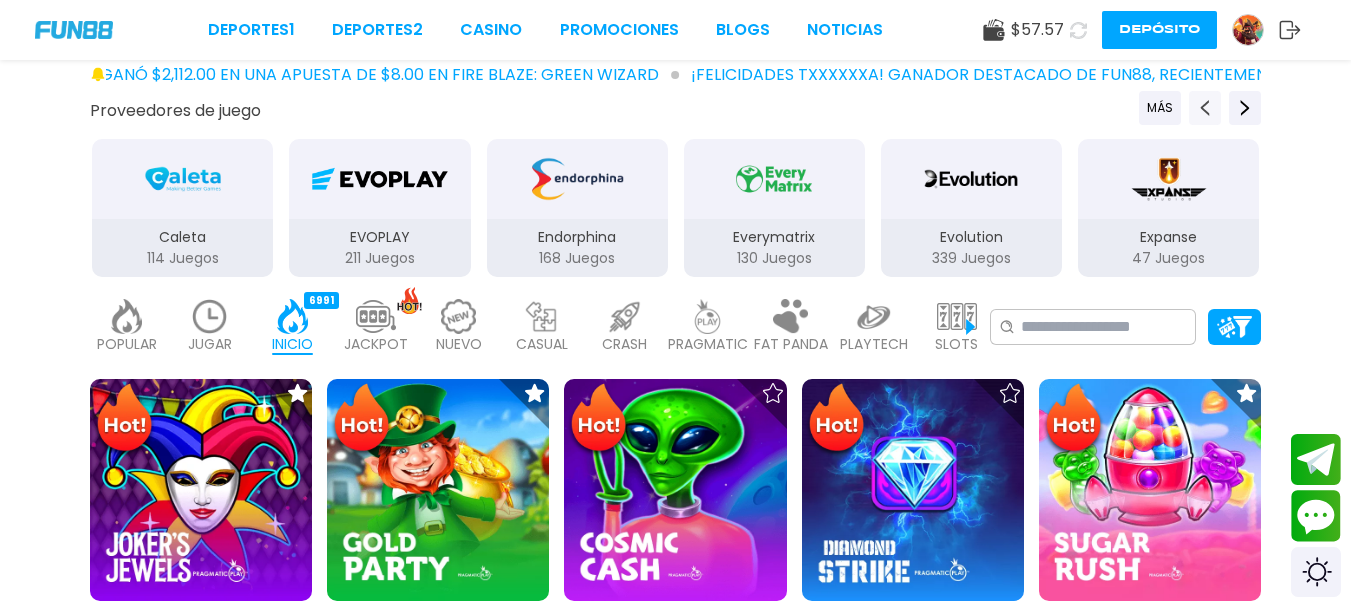 click 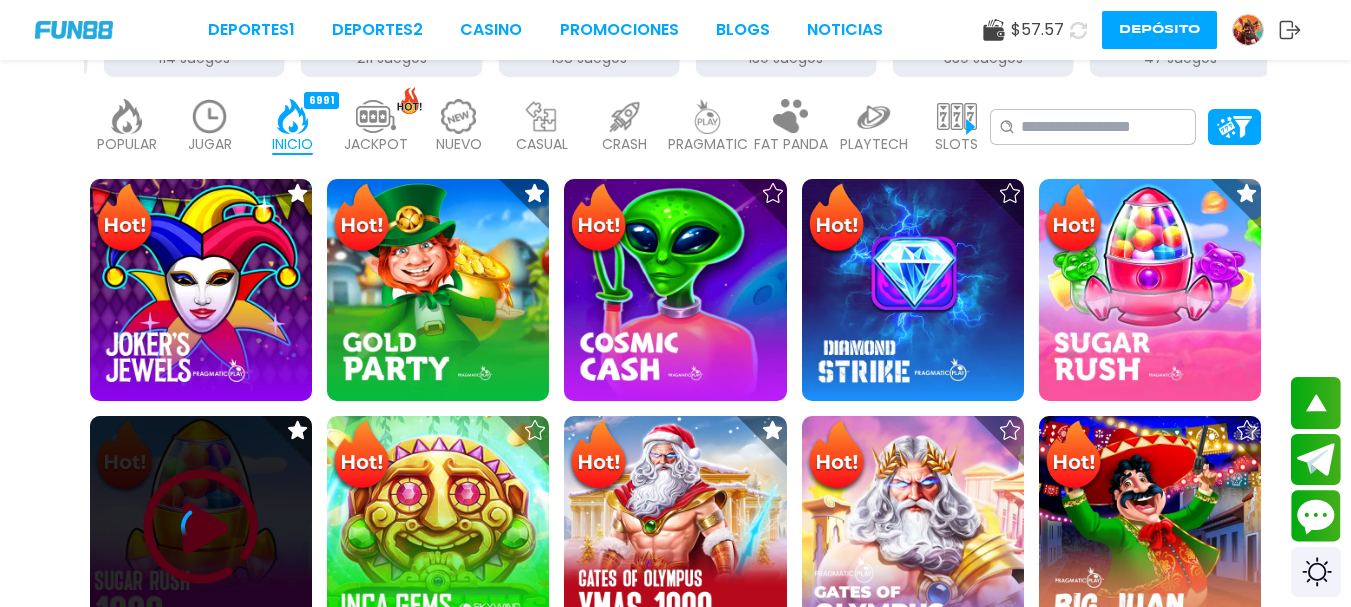 scroll, scrollTop: 700, scrollLeft: 0, axis: vertical 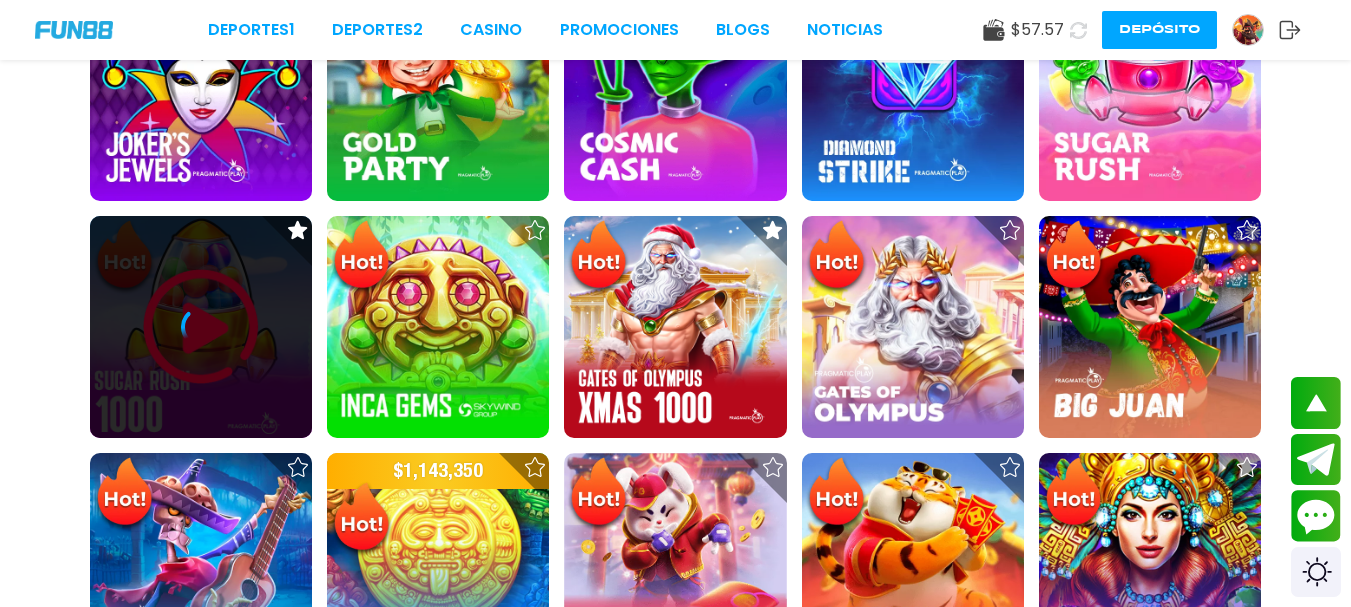 click 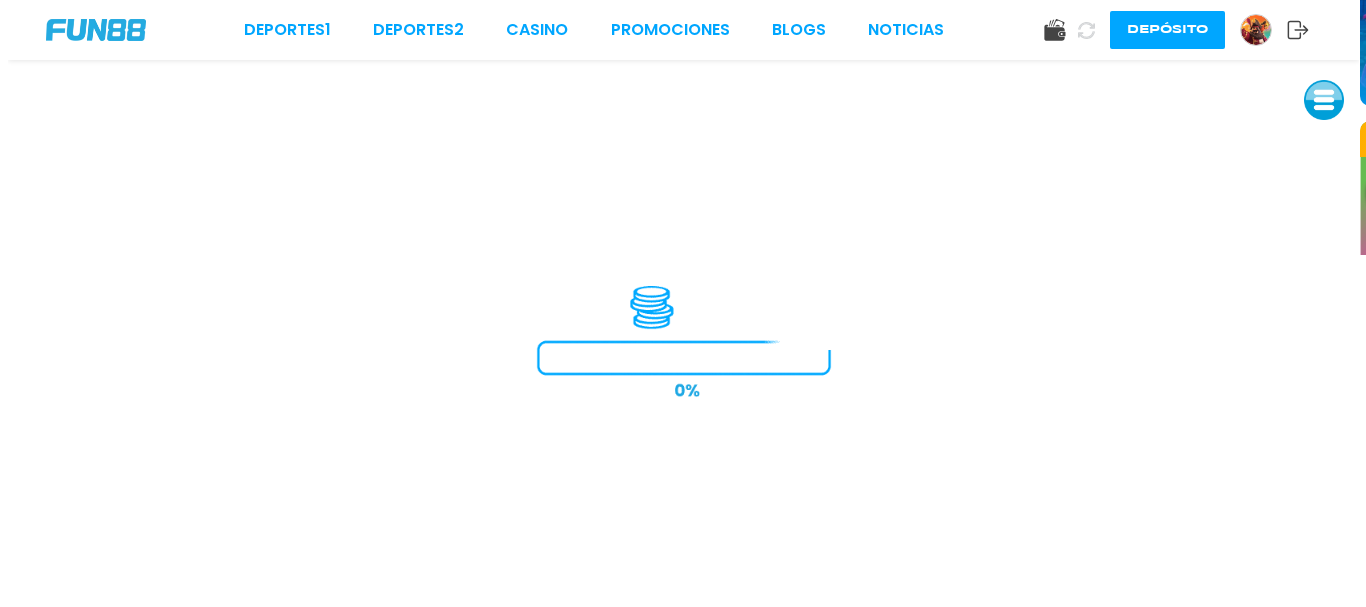 scroll, scrollTop: 0, scrollLeft: 0, axis: both 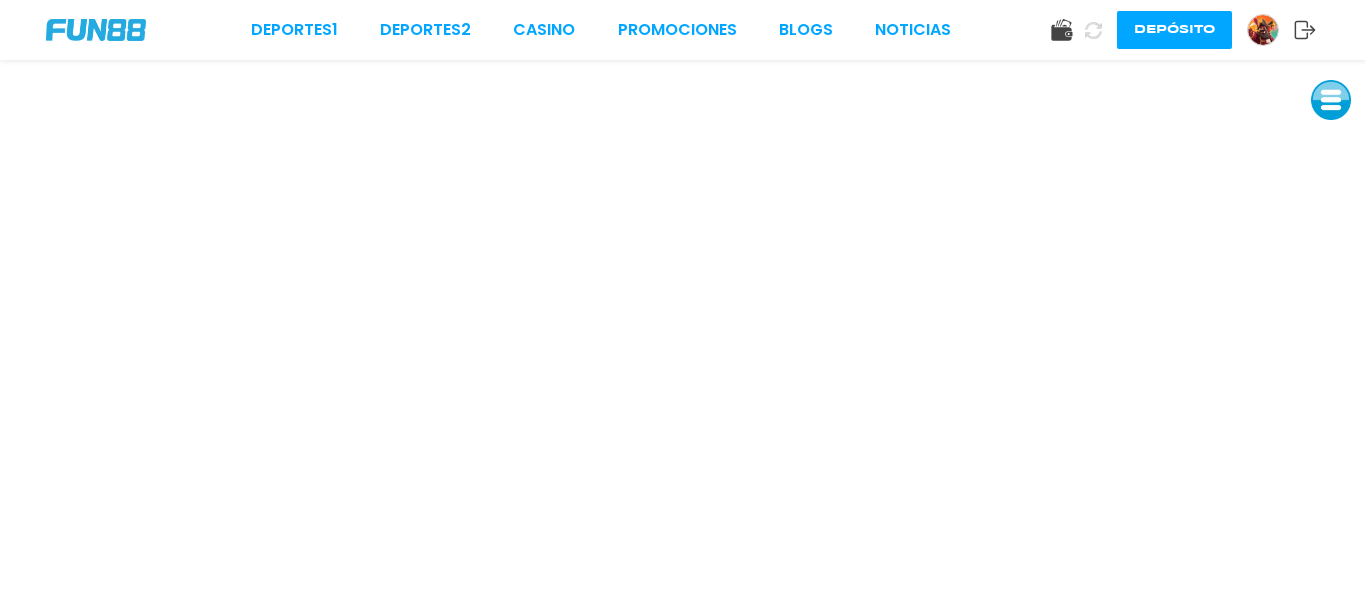 drag, startPoint x: 1270, startPoint y: 31, endPoint x: 1169, endPoint y: 10, distance: 103.16007 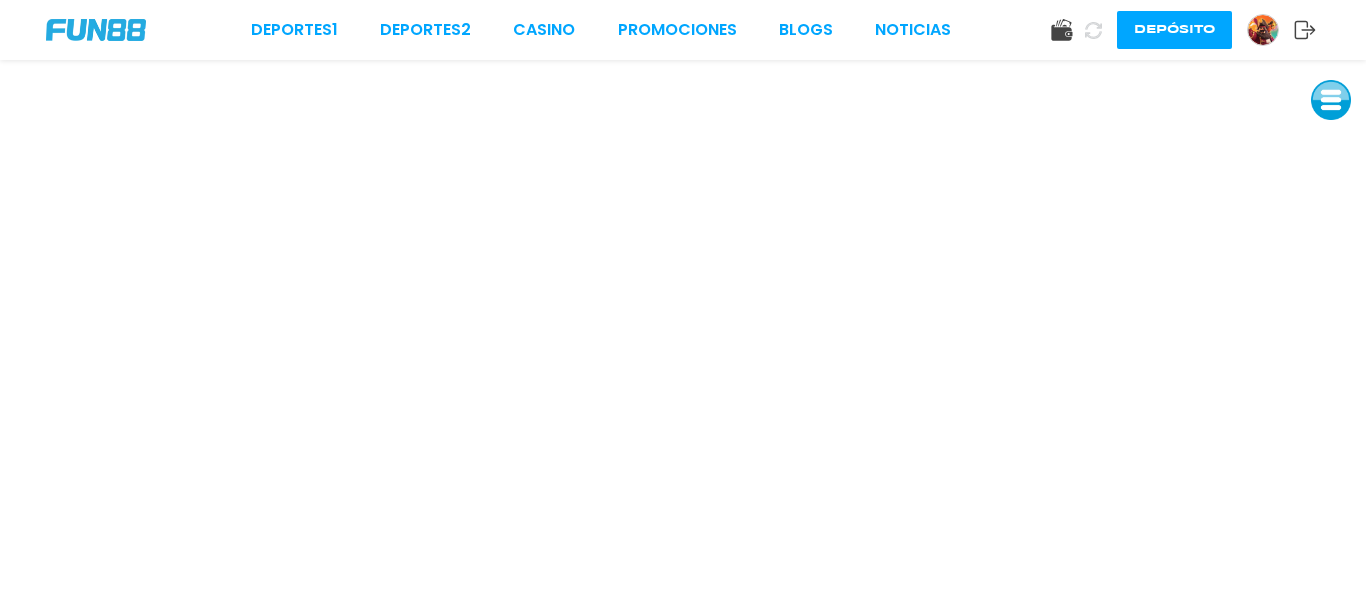click at bounding box center [1263, 30] 